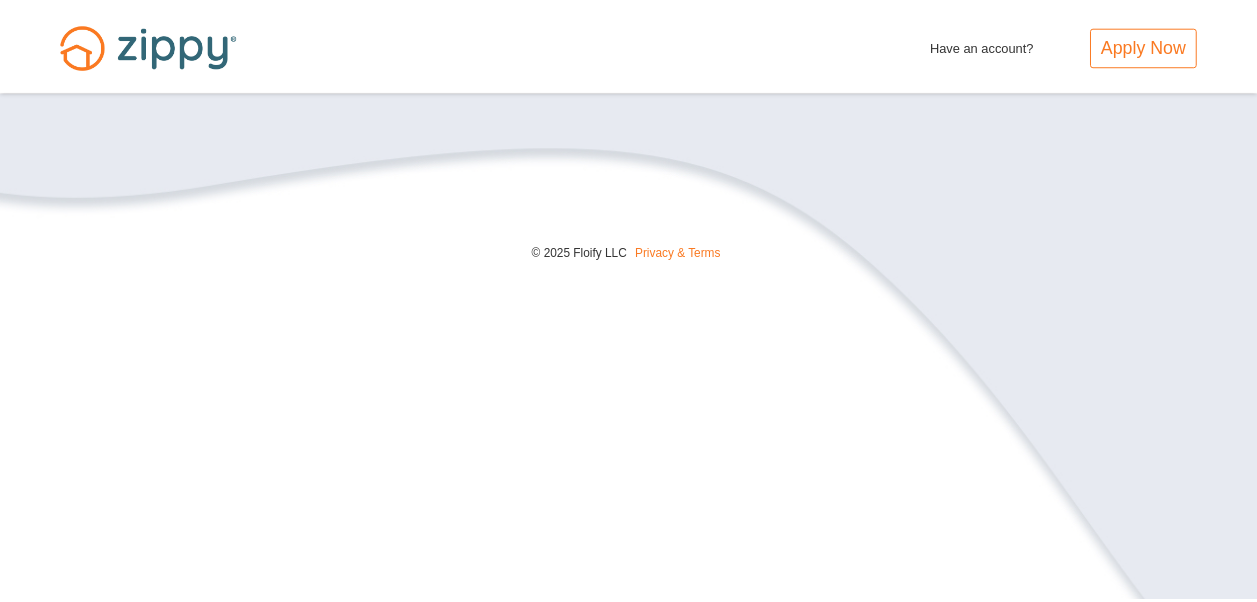scroll, scrollTop: 0, scrollLeft: 0, axis: both 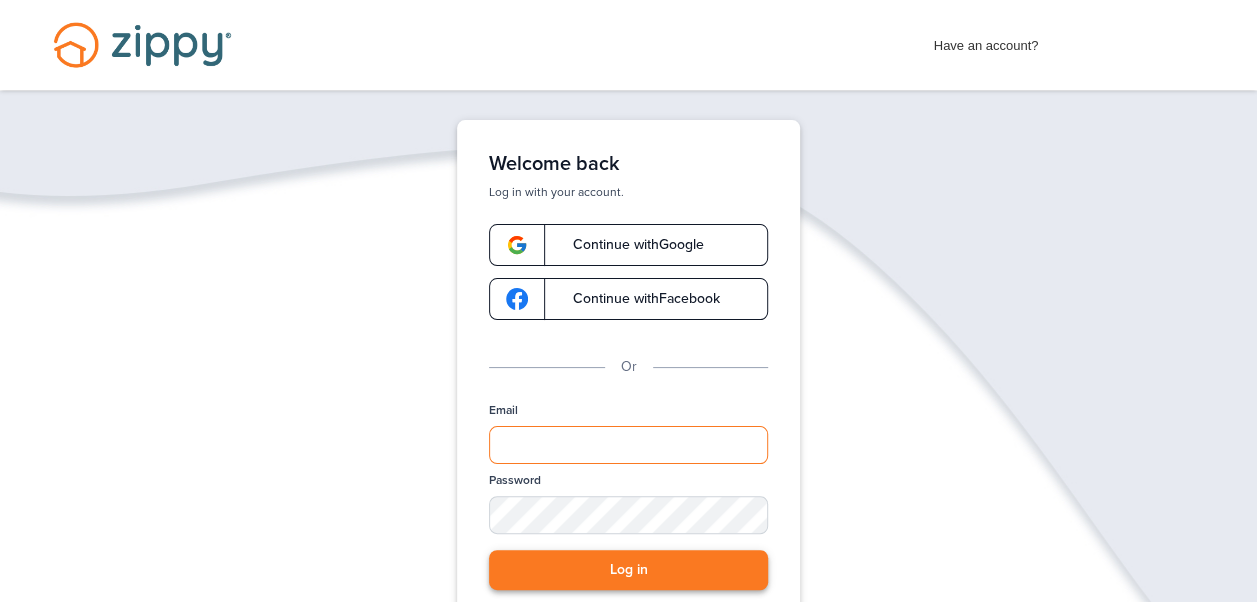 type on "**********" 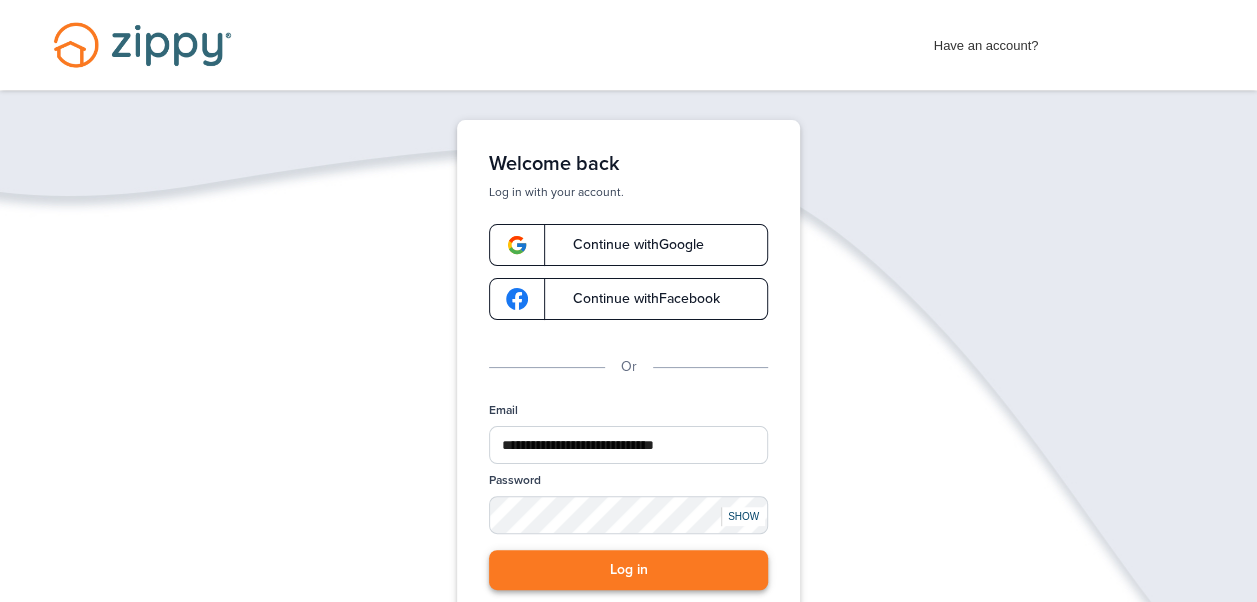 click on "Log in" at bounding box center (628, 570) 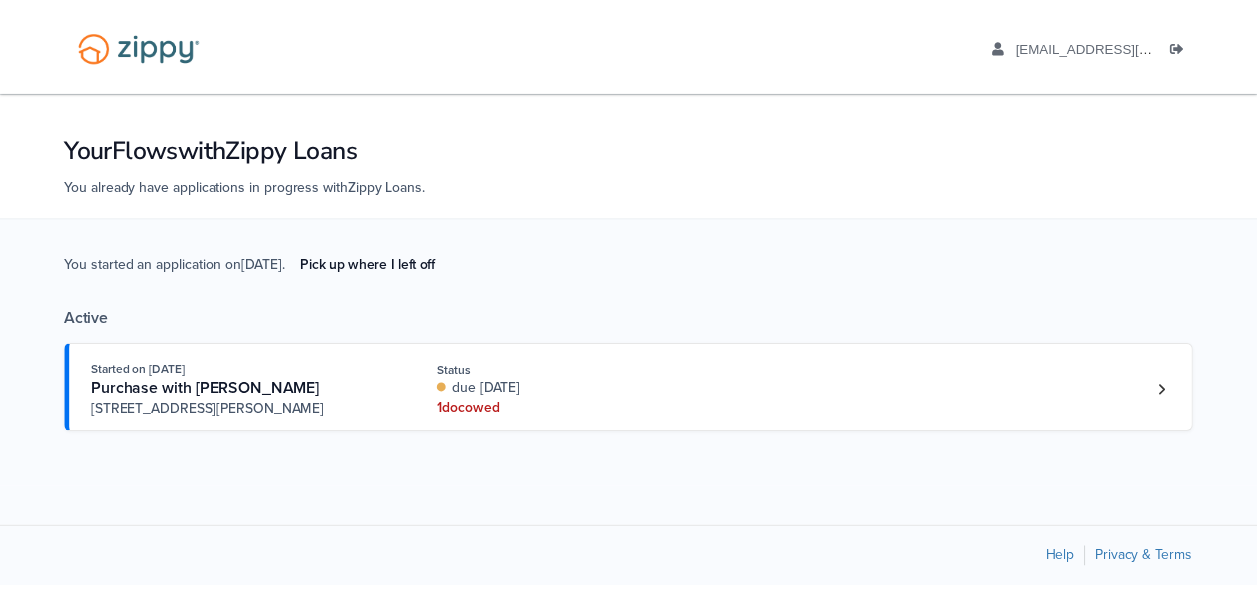 scroll, scrollTop: 0, scrollLeft: 0, axis: both 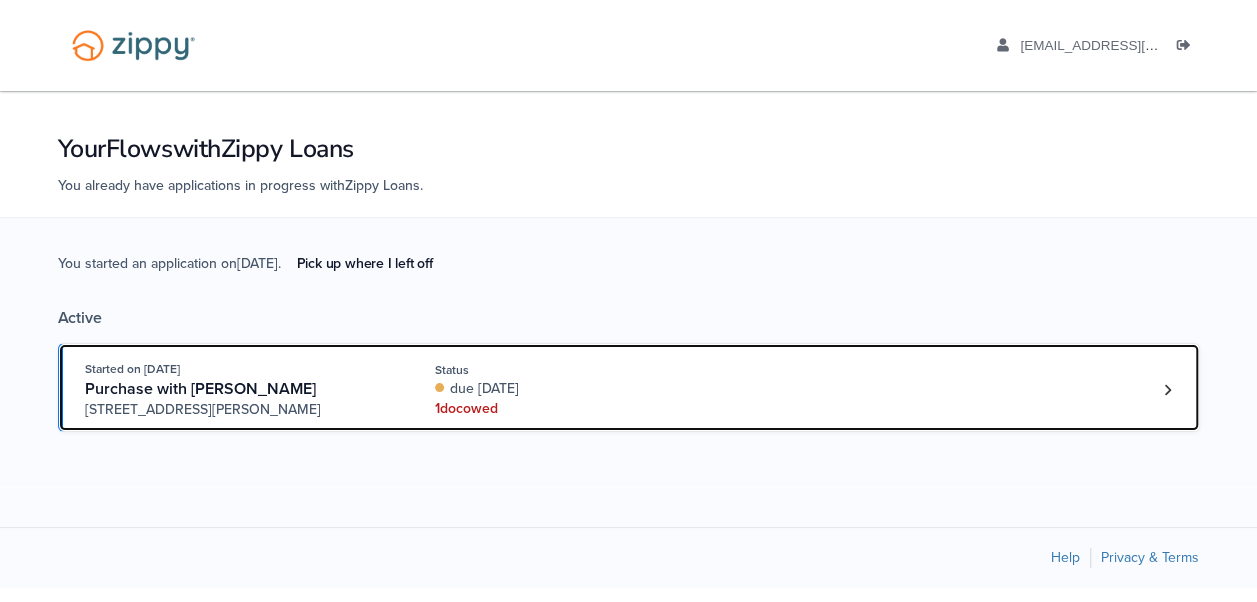 click on "due [DATE]" at bounding box center (568, 389) 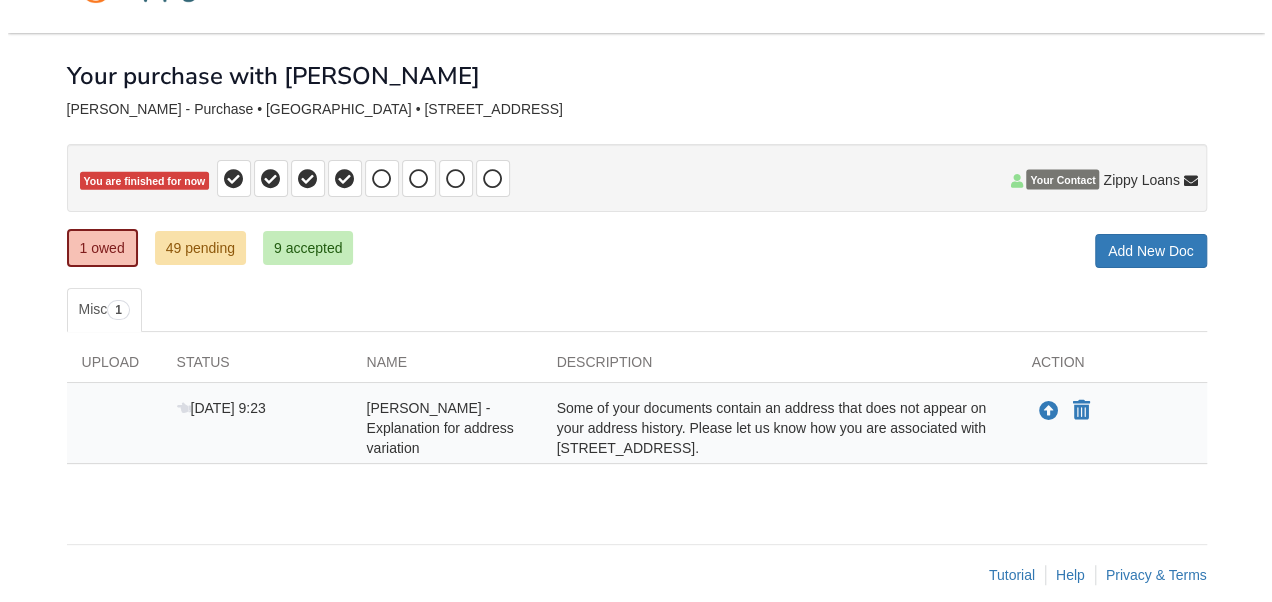 scroll, scrollTop: 76, scrollLeft: 0, axis: vertical 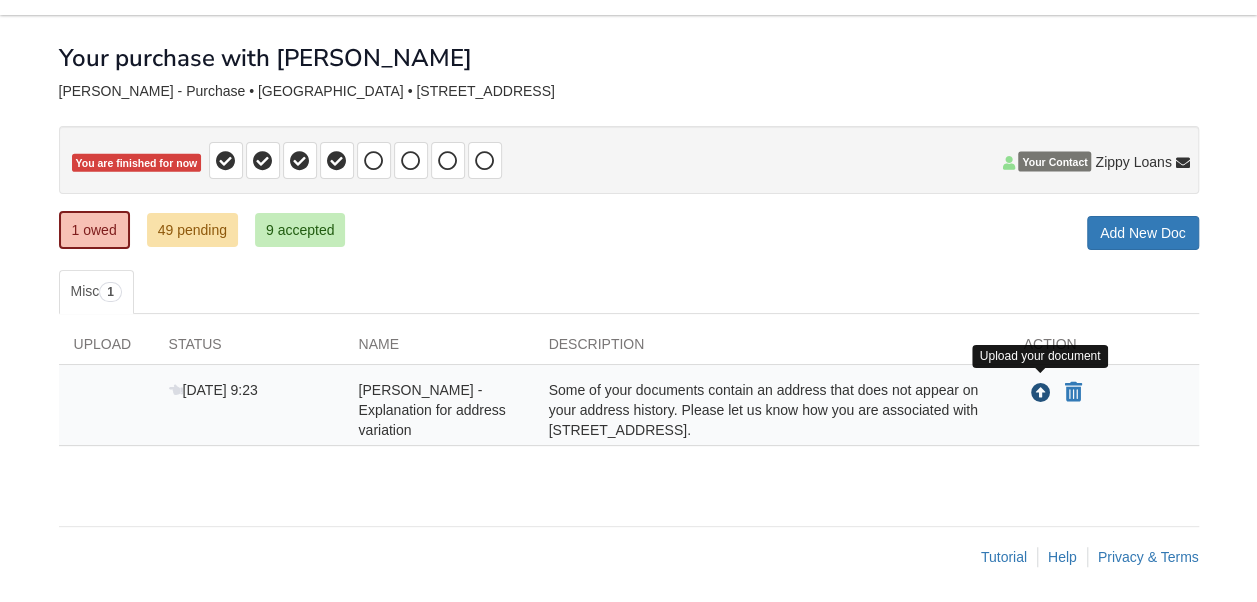 click at bounding box center (1041, 394) 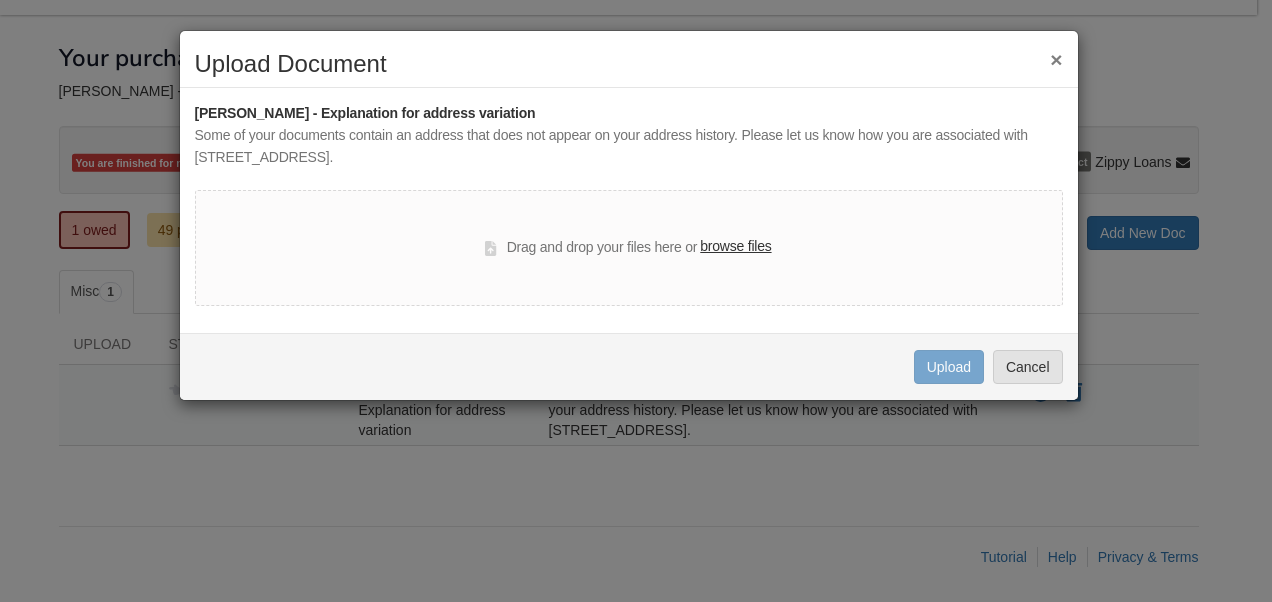 click on "browse files" at bounding box center [735, 247] 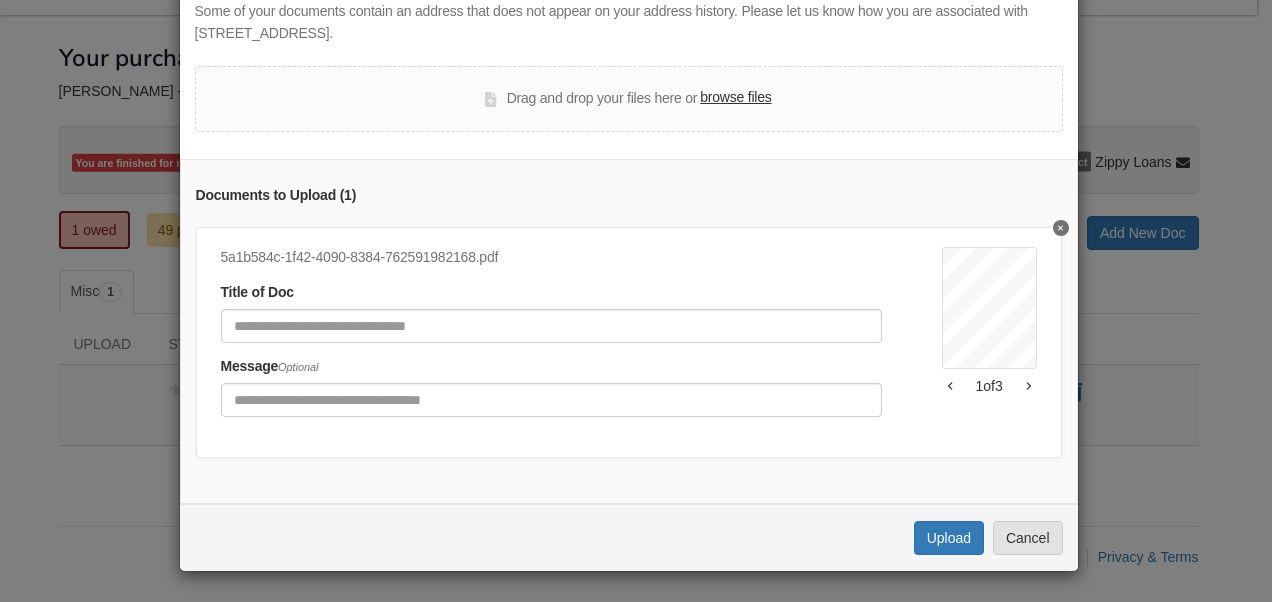 scroll, scrollTop: 136, scrollLeft: 0, axis: vertical 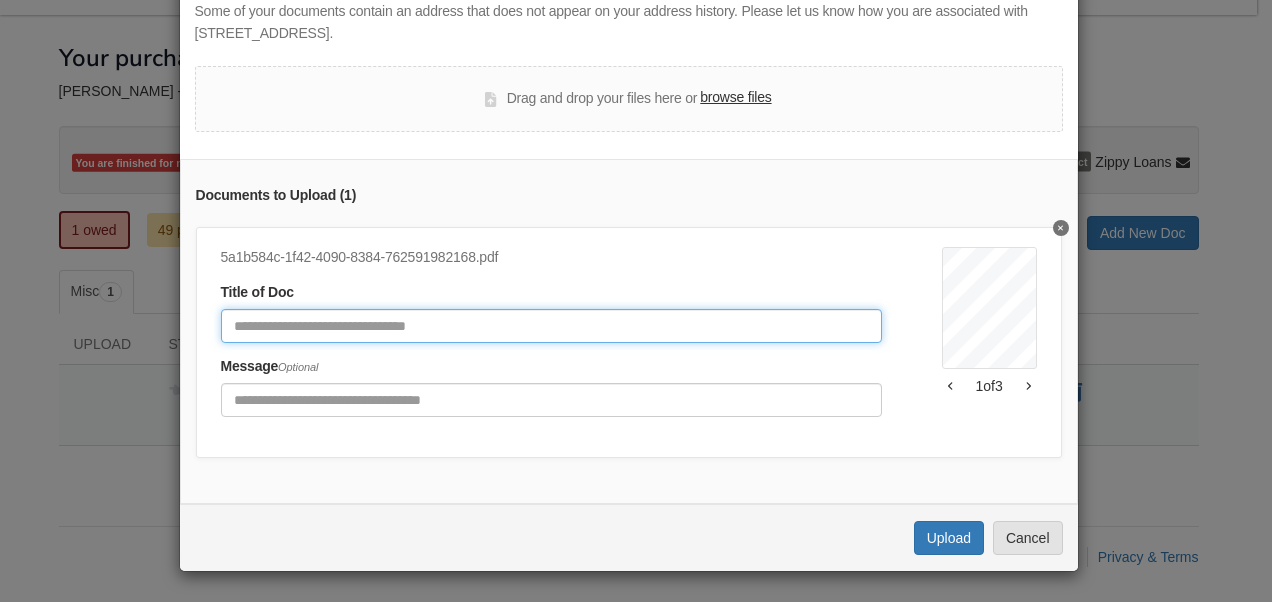 click 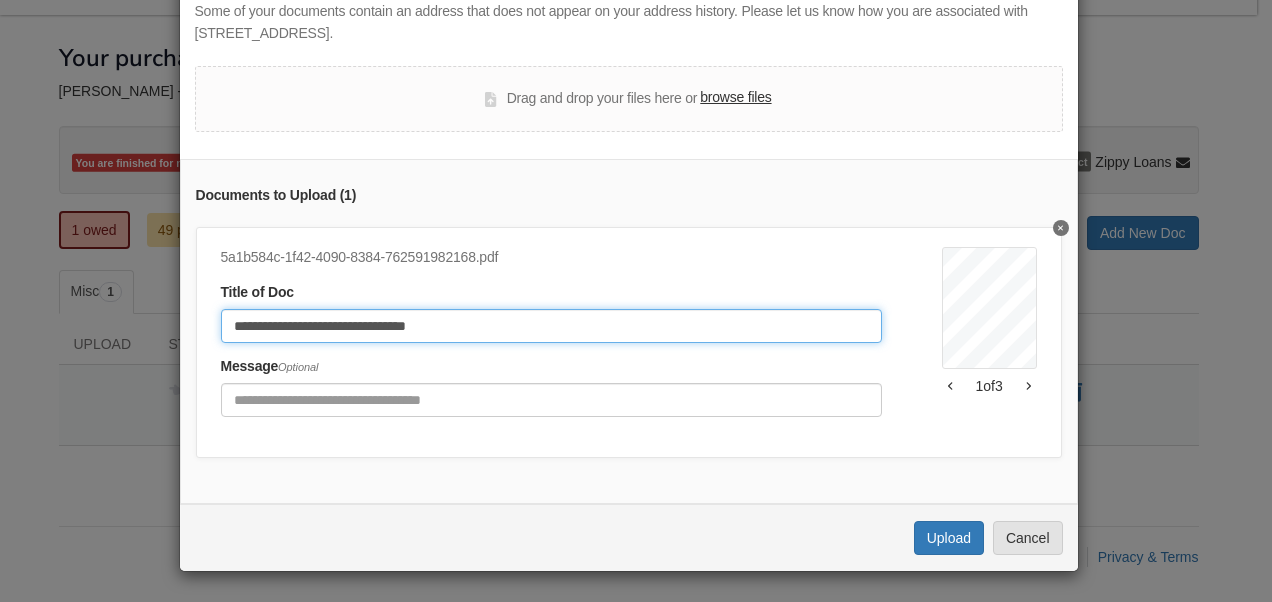 type on "**********" 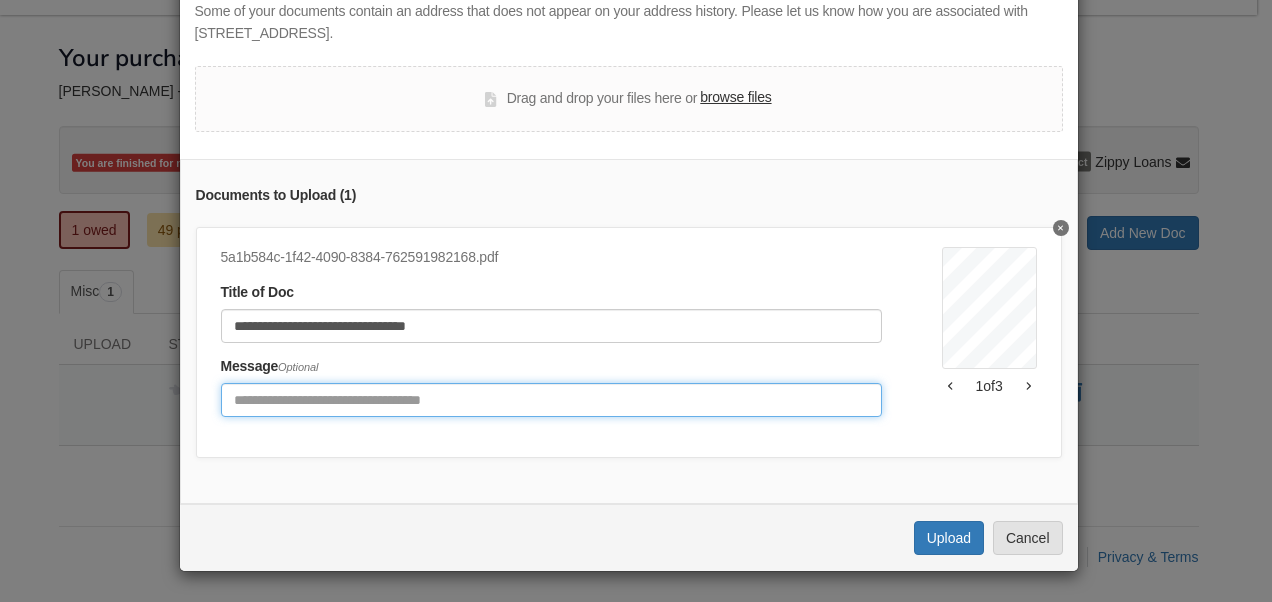 click at bounding box center (551, 400) 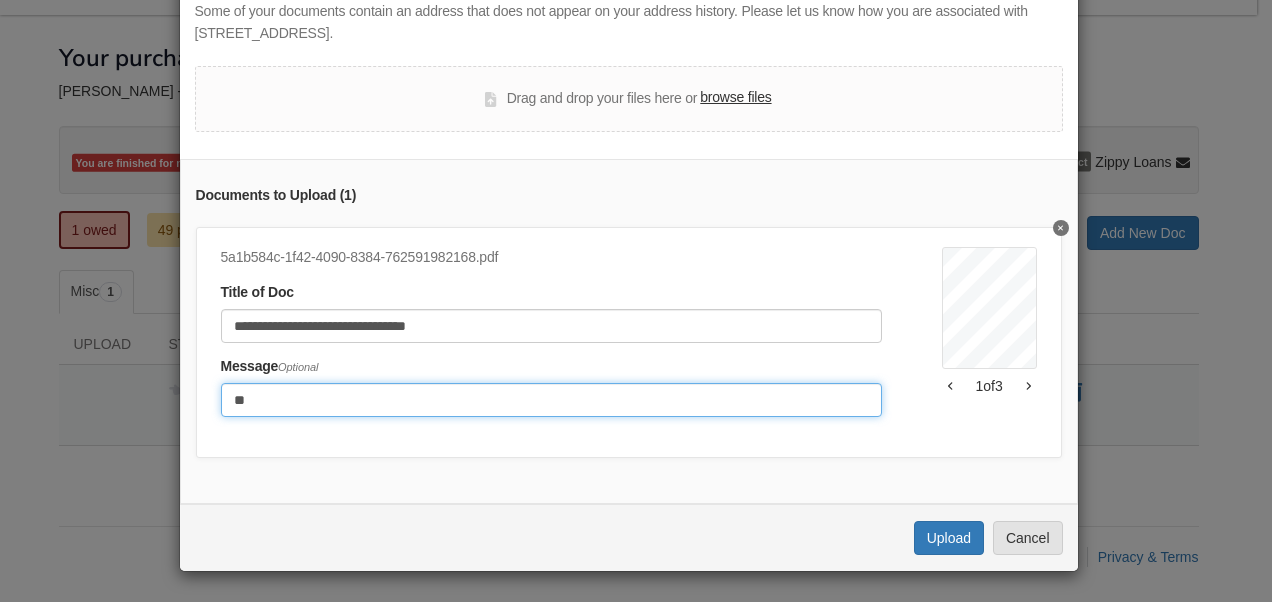 type on "*" 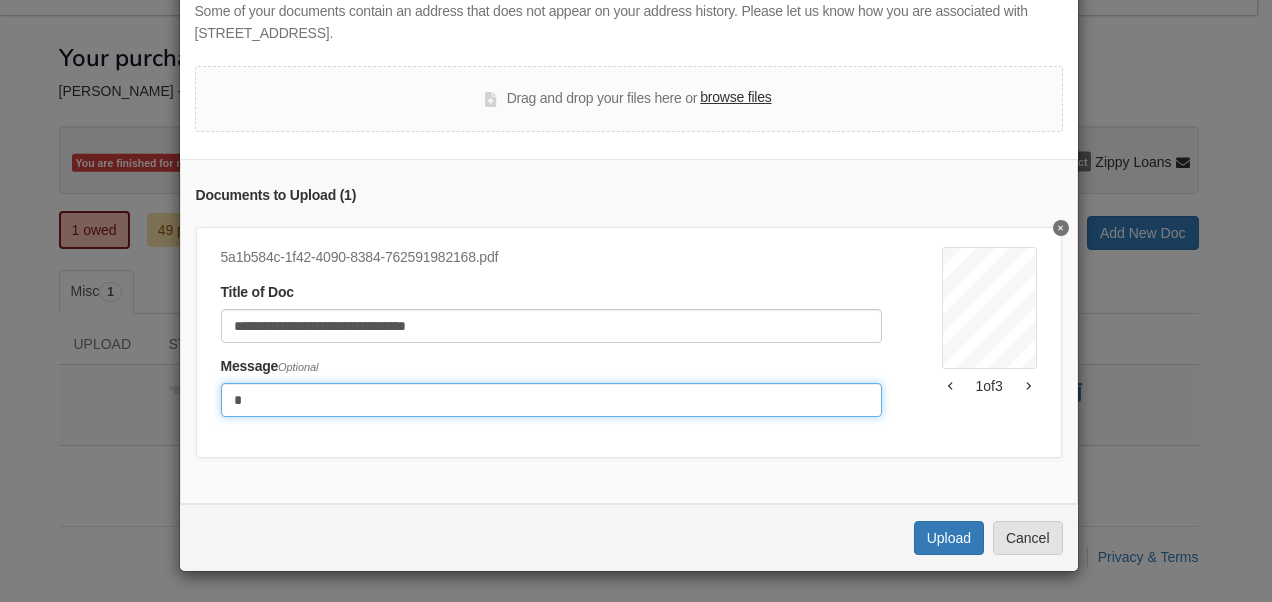 type 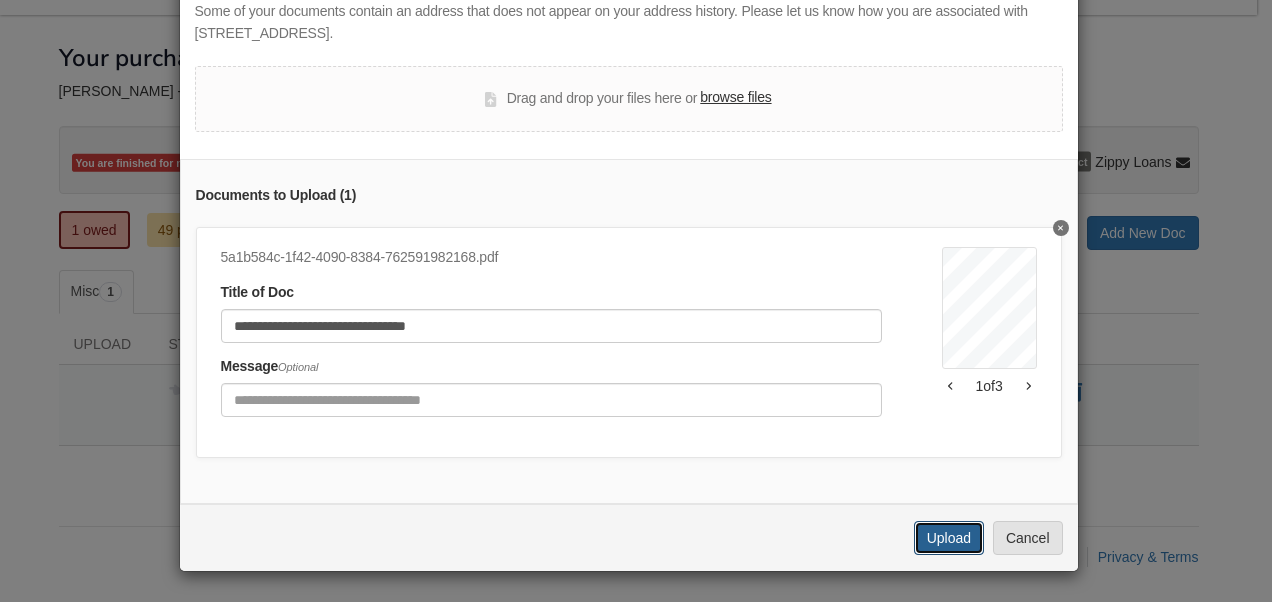 click on "Upload" at bounding box center (949, 538) 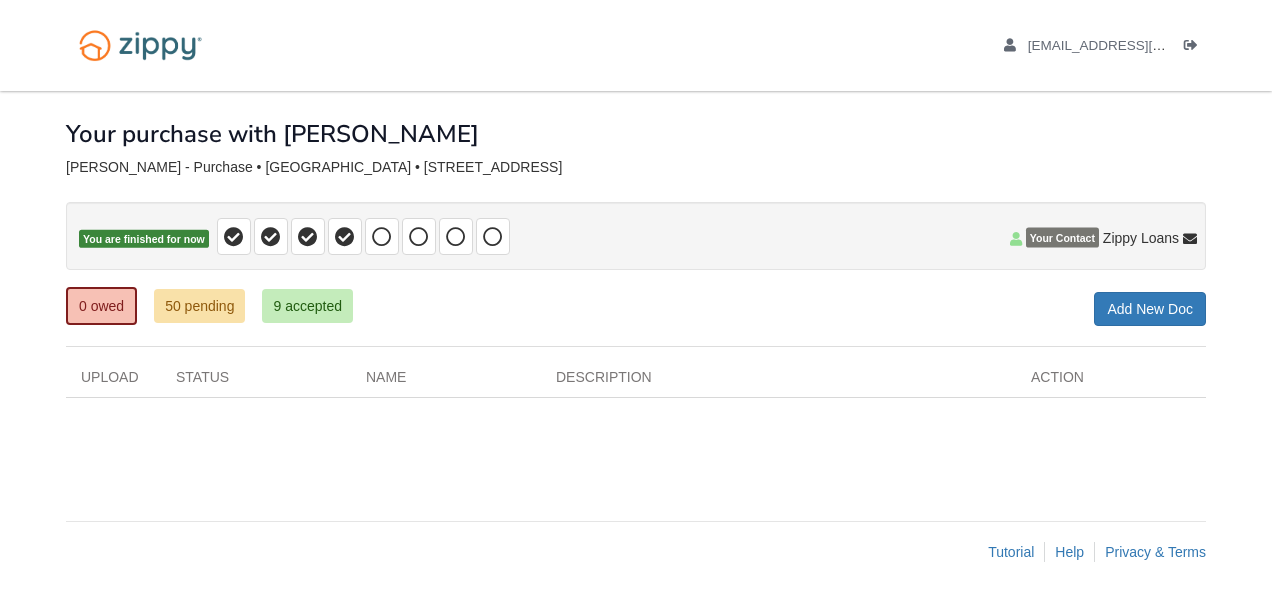 scroll, scrollTop: 0, scrollLeft: 0, axis: both 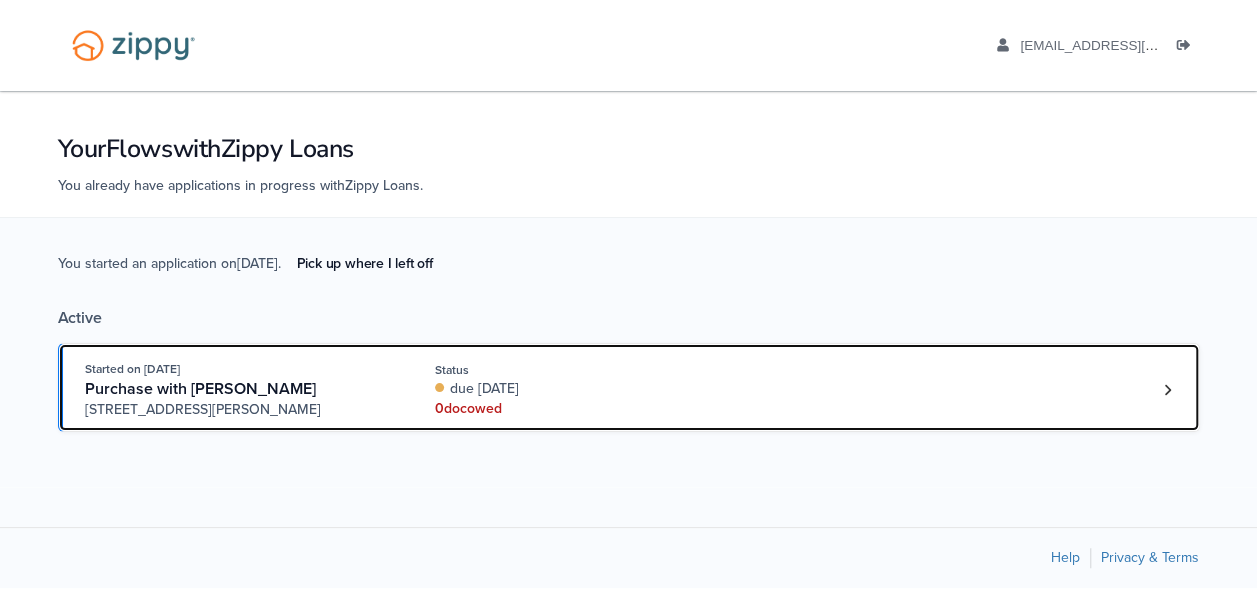 click on "Purchase with [PERSON_NAME]" at bounding box center [237, 389] 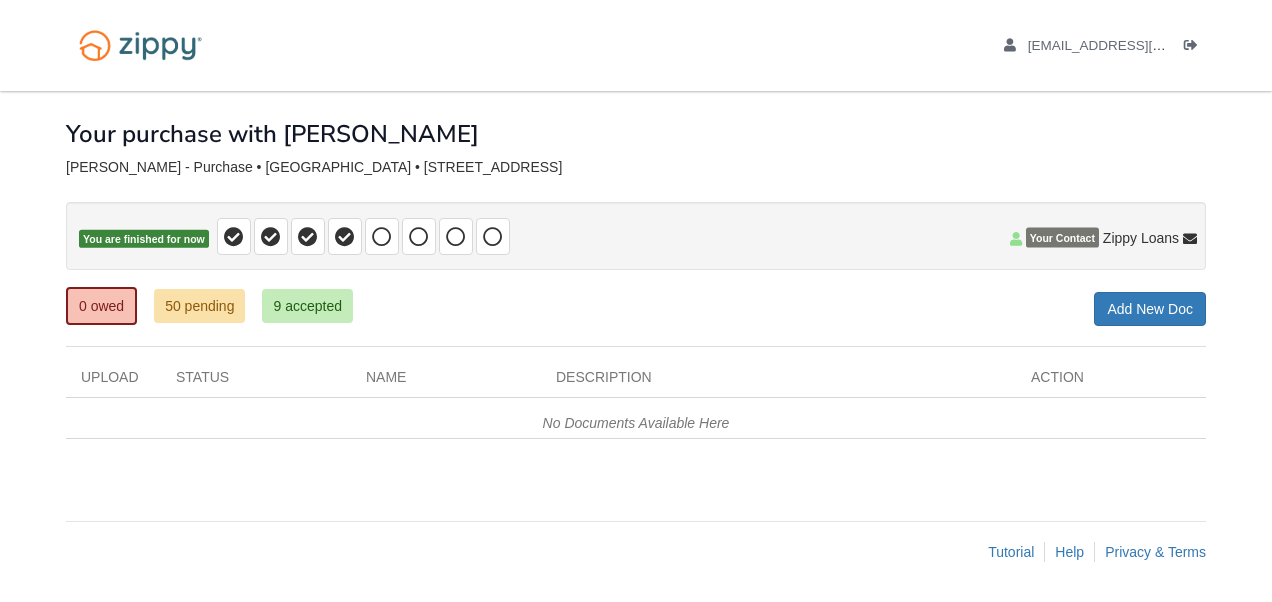scroll, scrollTop: 0, scrollLeft: 0, axis: both 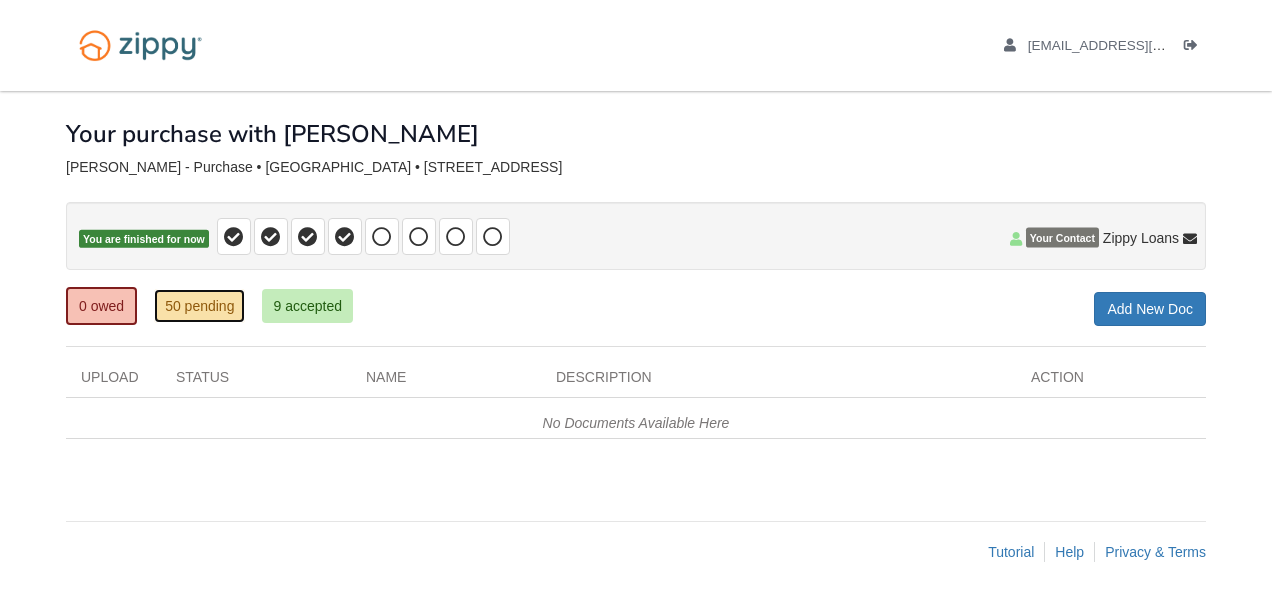 click on "50 pending" at bounding box center (199, 306) 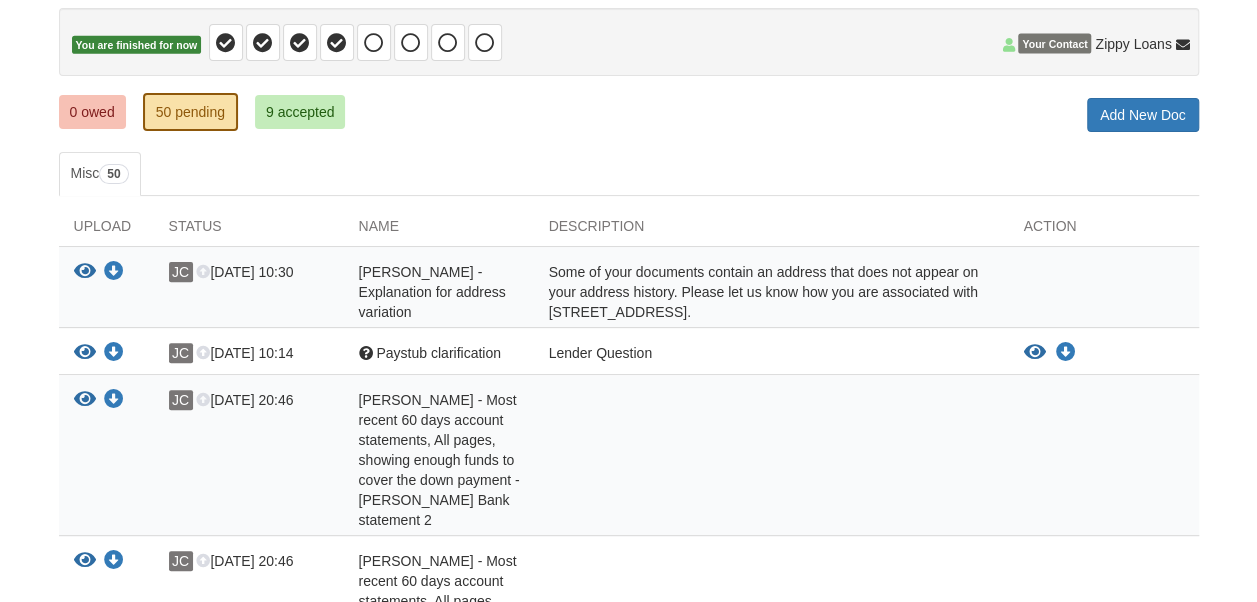 scroll, scrollTop: 200, scrollLeft: 0, axis: vertical 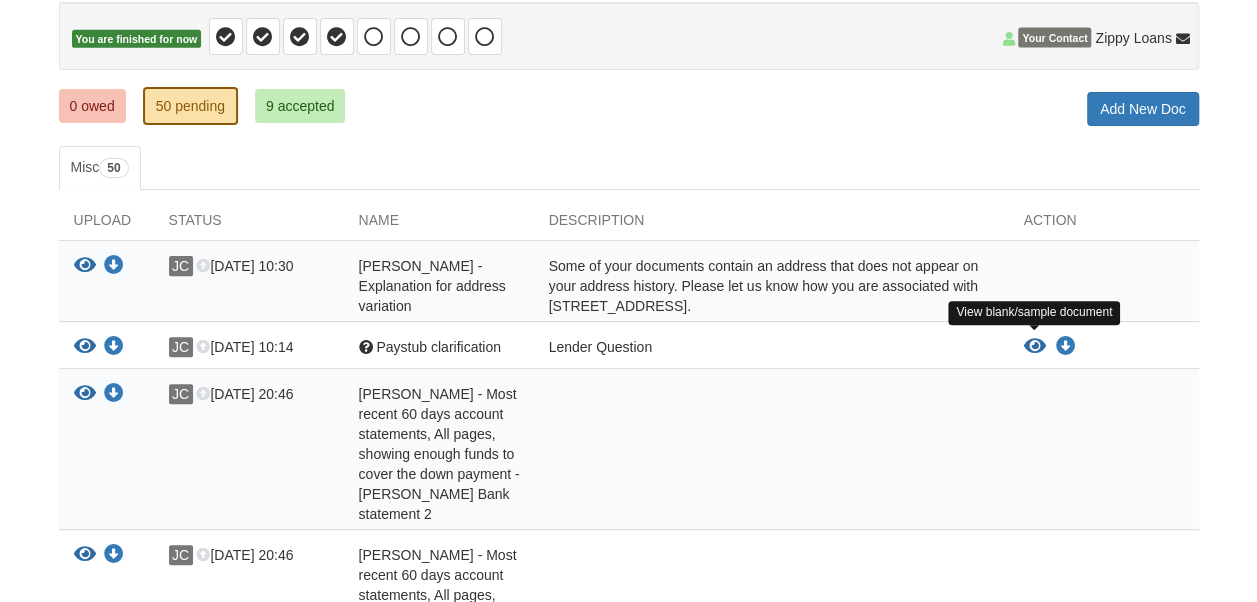 click at bounding box center [1035, 347] 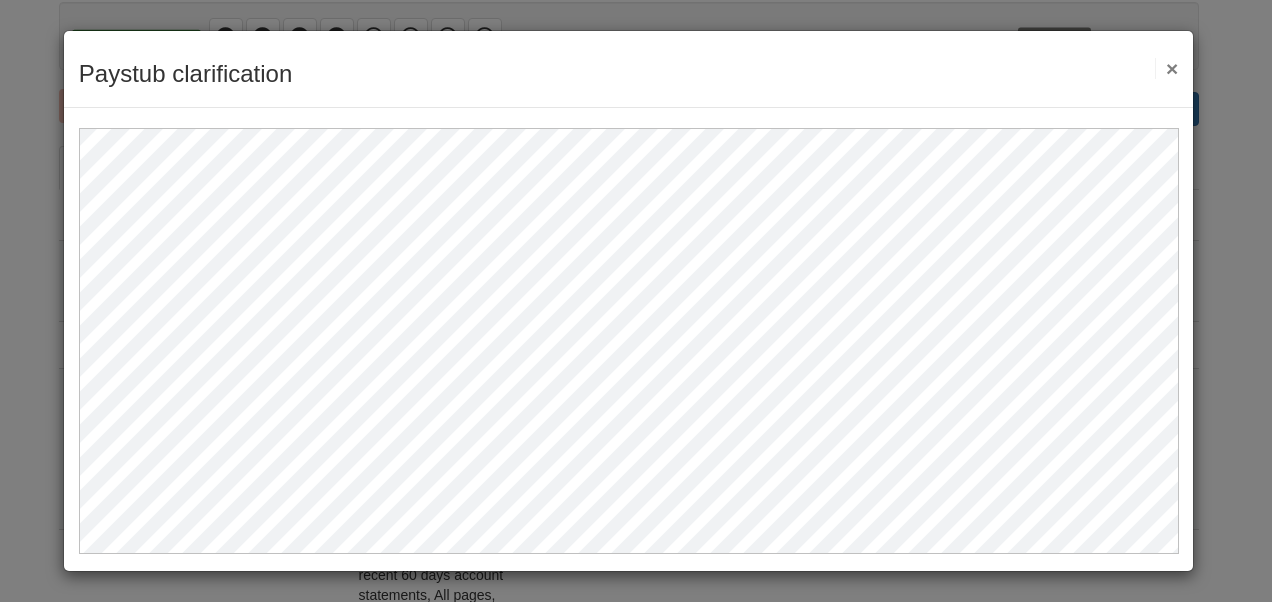 click on "×" at bounding box center [1166, 68] 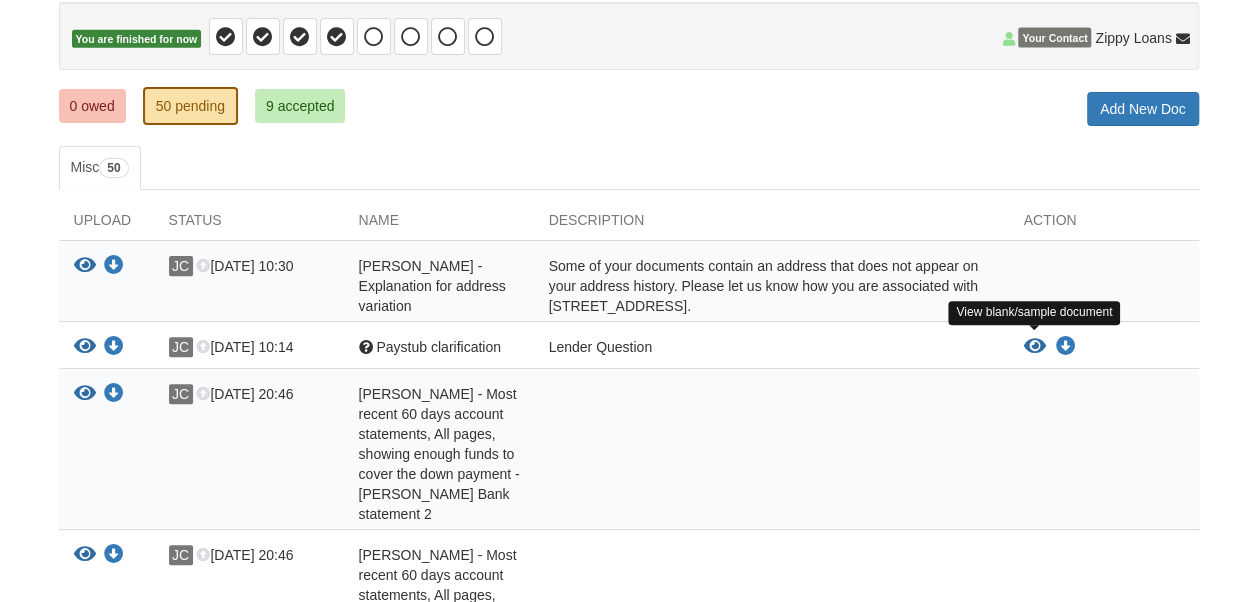 click at bounding box center [1035, 347] 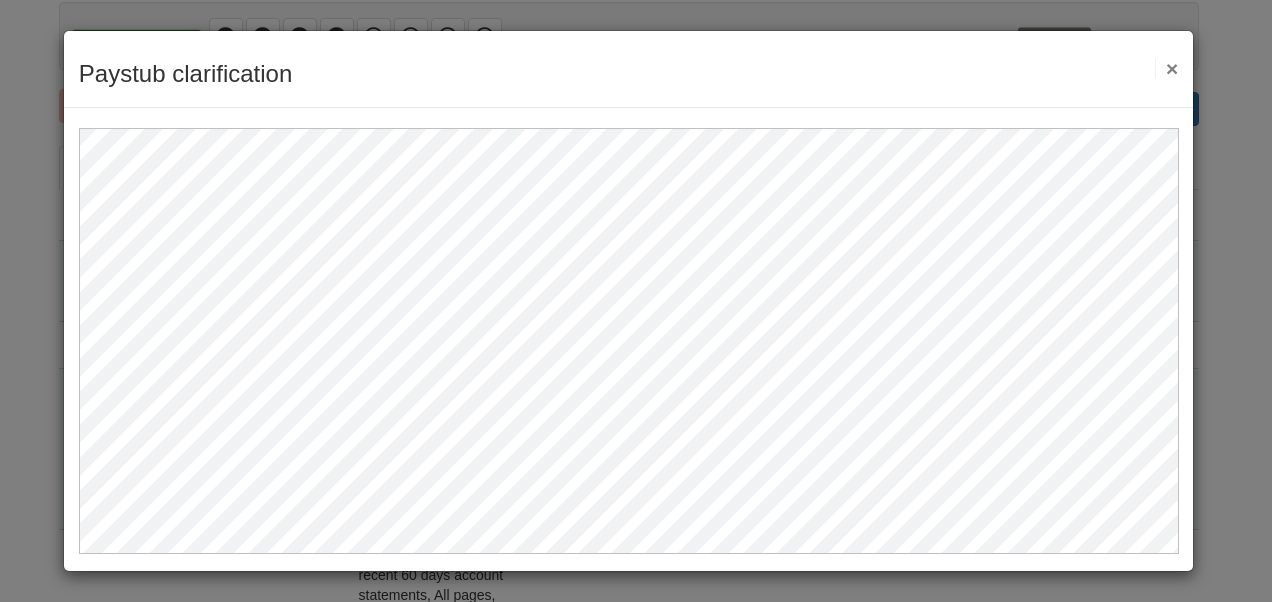 click on "Paystub clarification
Save
Cancel
Previous Document
Next Document
×" at bounding box center (628, 69) 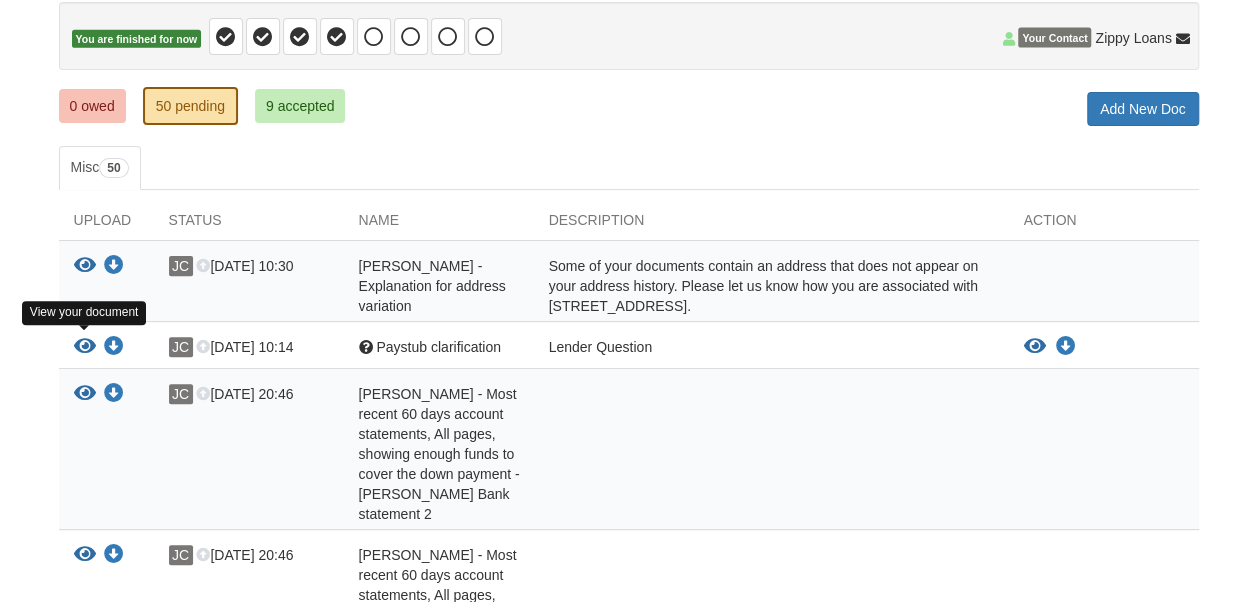 click at bounding box center (85, 347) 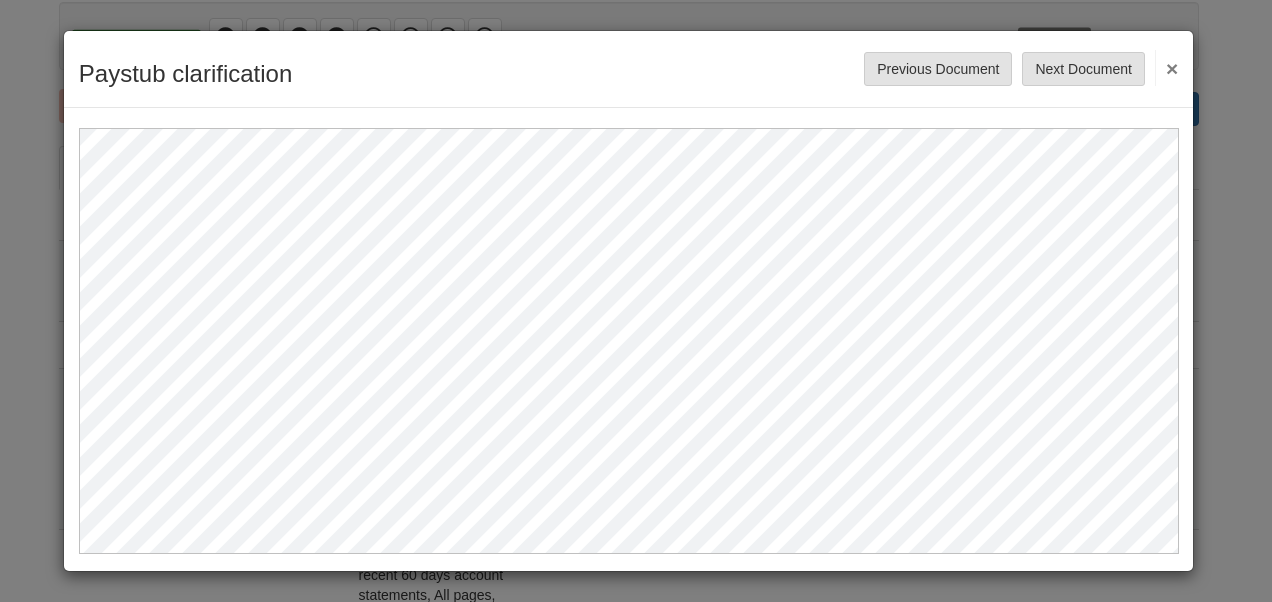 click on "×" at bounding box center (1166, 68) 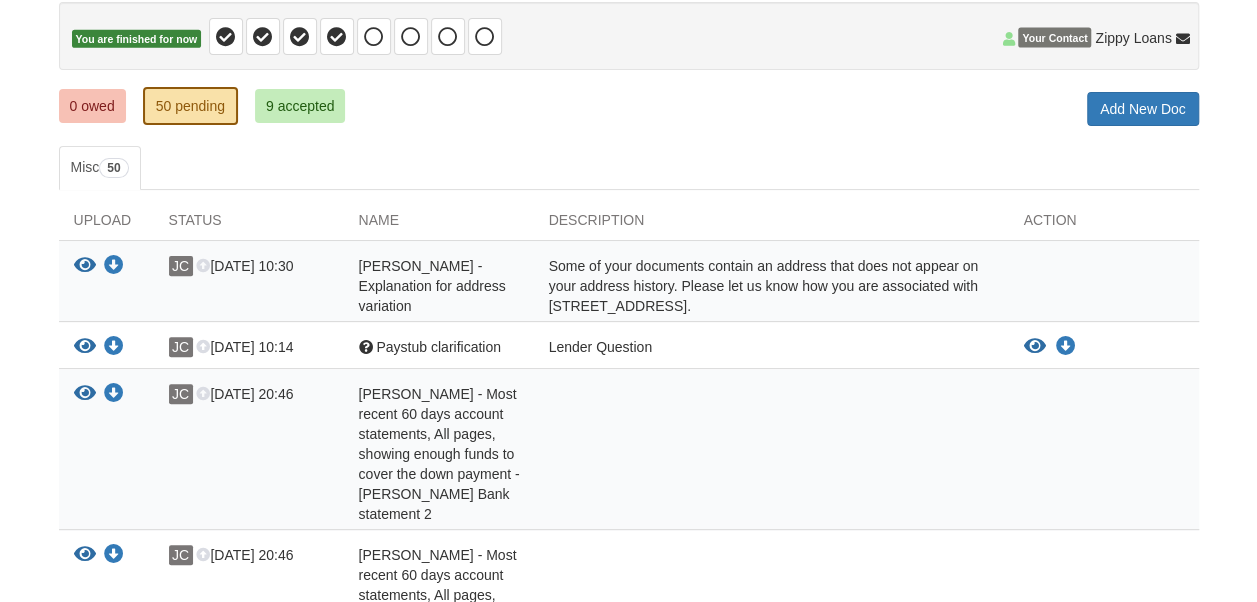 click at bounding box center [771, 454] 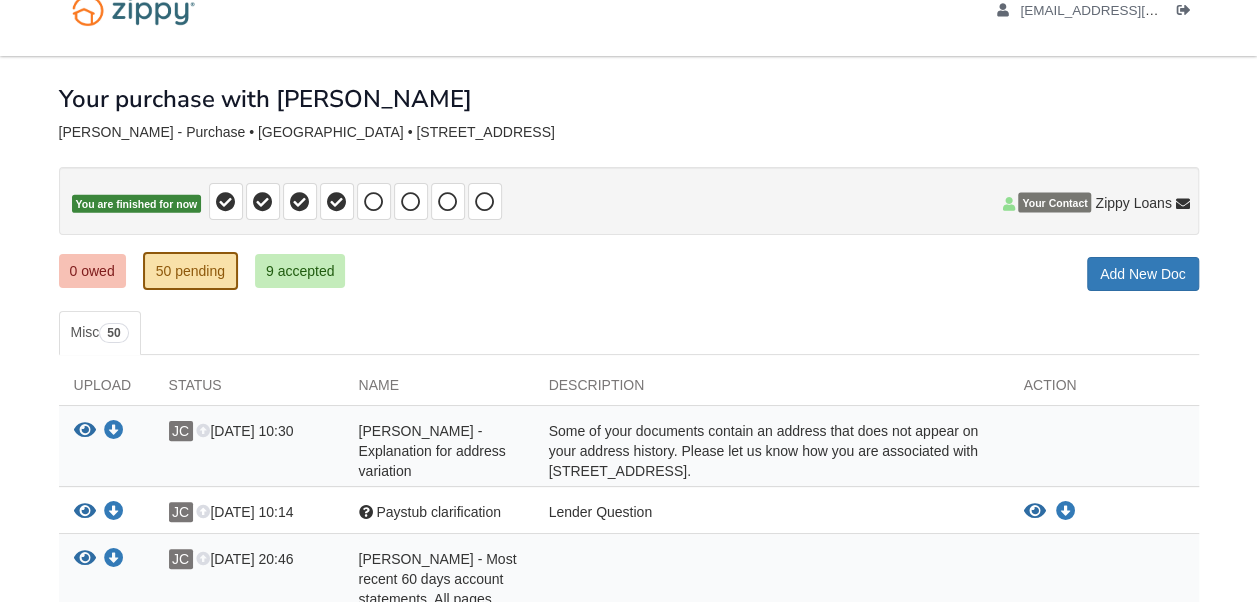 scroll, scrollTop: 0, scrollLeft: 0, axis: both 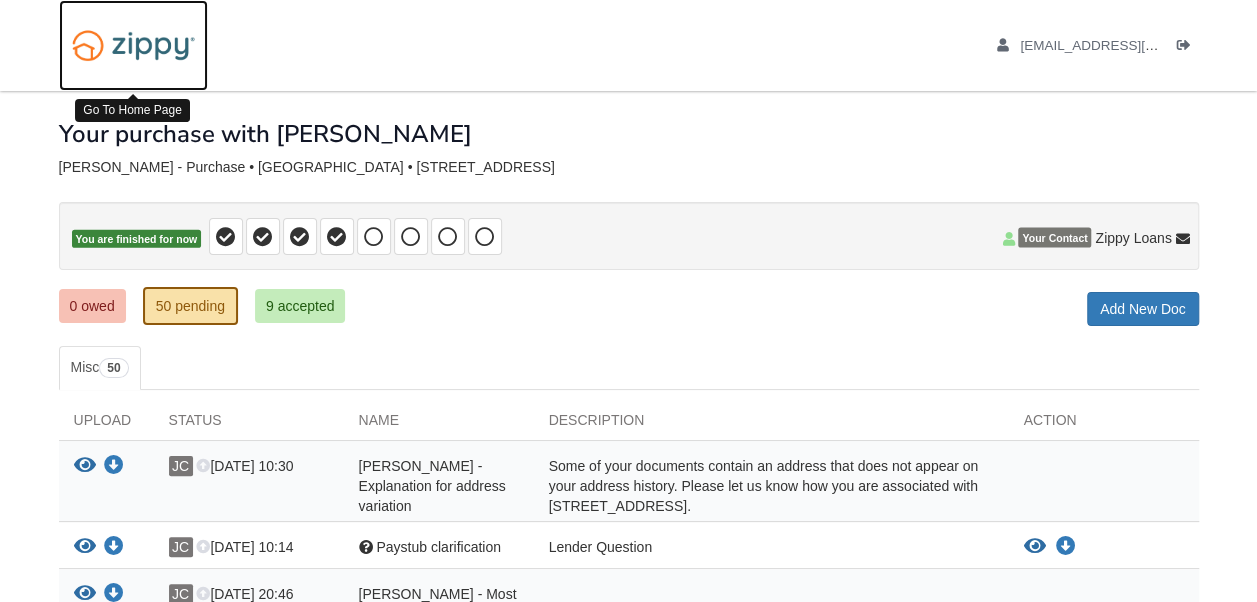 click at bounding box center (133, 45) 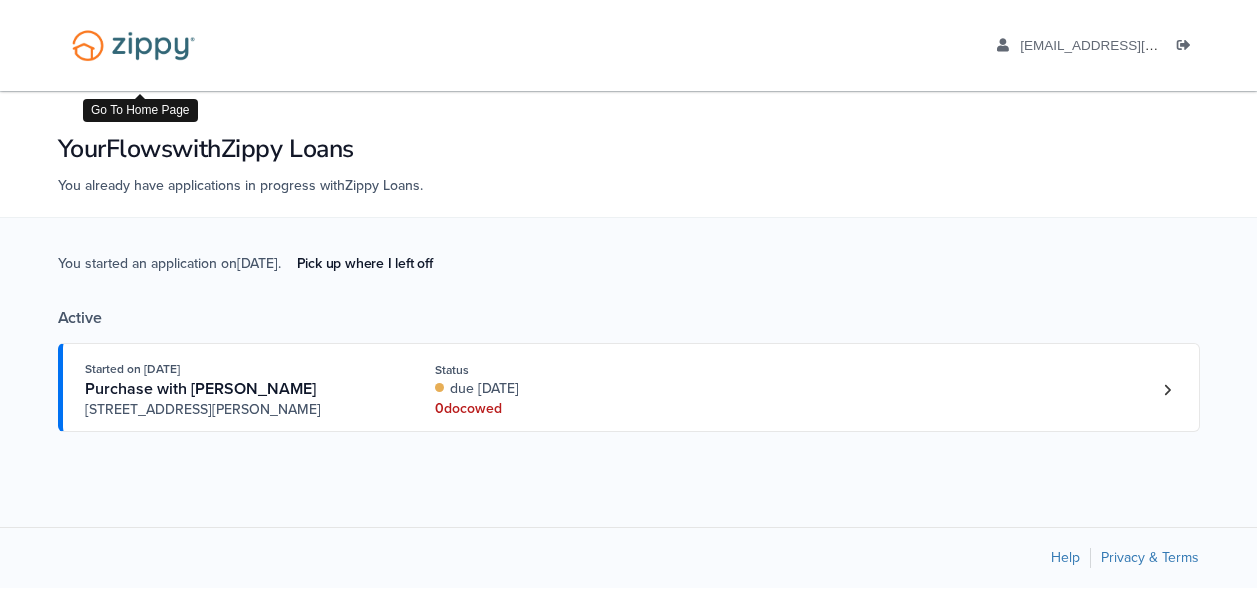 scroll, scrollTop: 0, scrollLeft: 0, axis: both 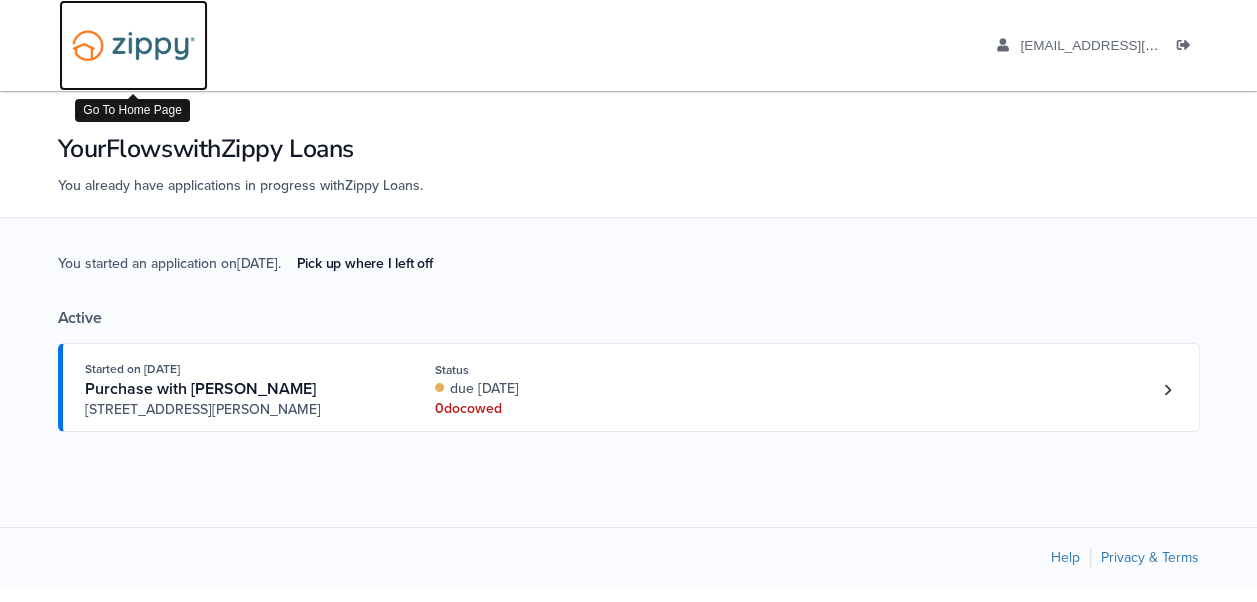 click at bounding box center (133, 45) 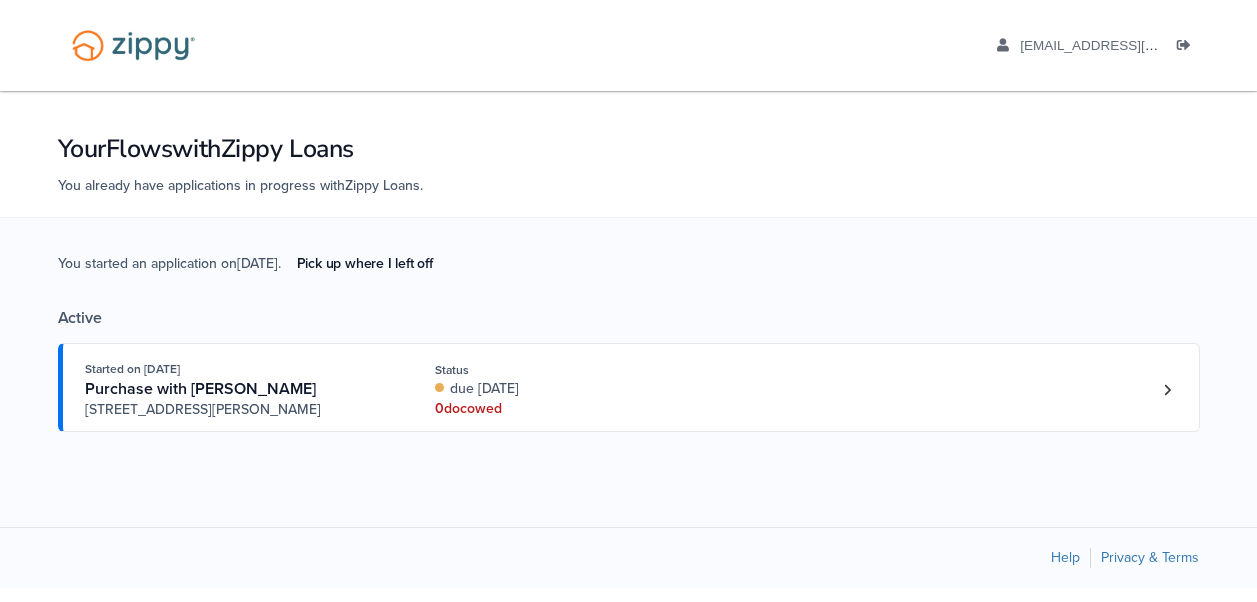 scroll, scrollTop: 0, scrollLeft: 0, axis: both 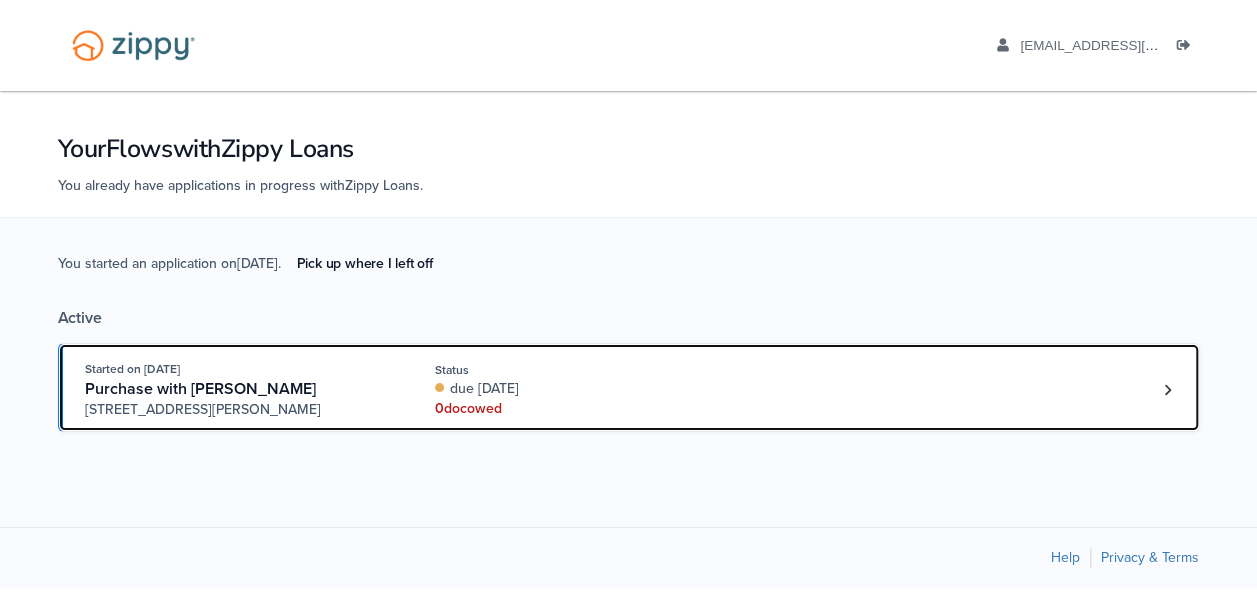 click on "[STREET_ADDRESS][PERSON_NAME]" at bounding box center [237, 410] 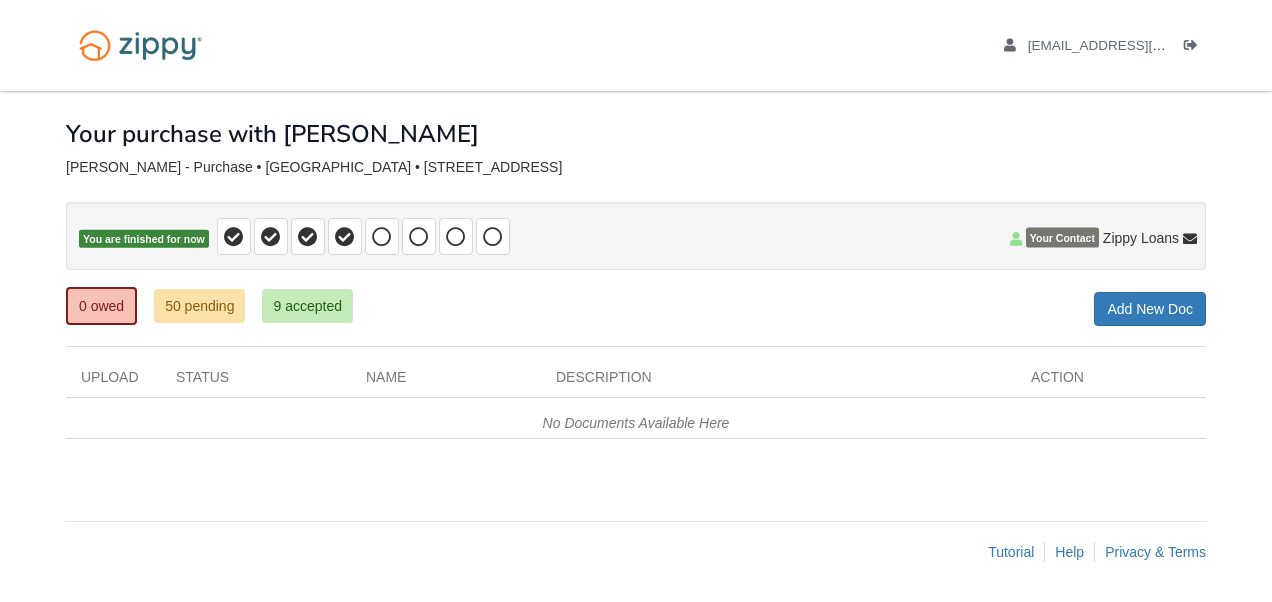 scroll, scrollTop: 0, scrollLeft: 0, axis: both 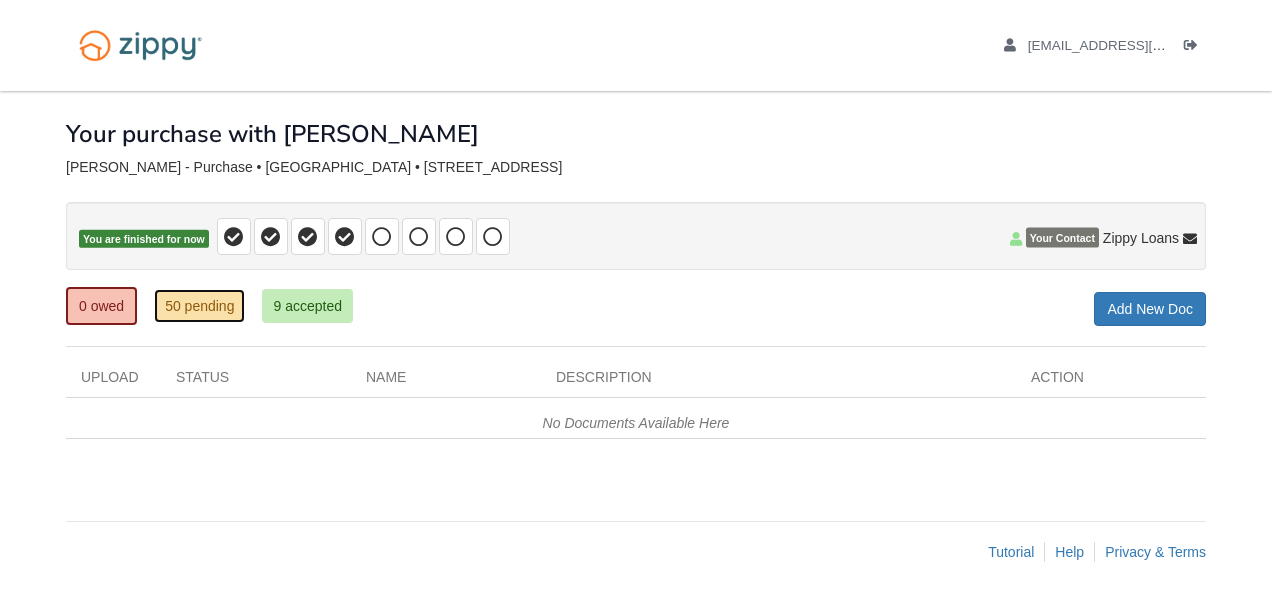 click on "50 pending" at bounding box center [199, 306] 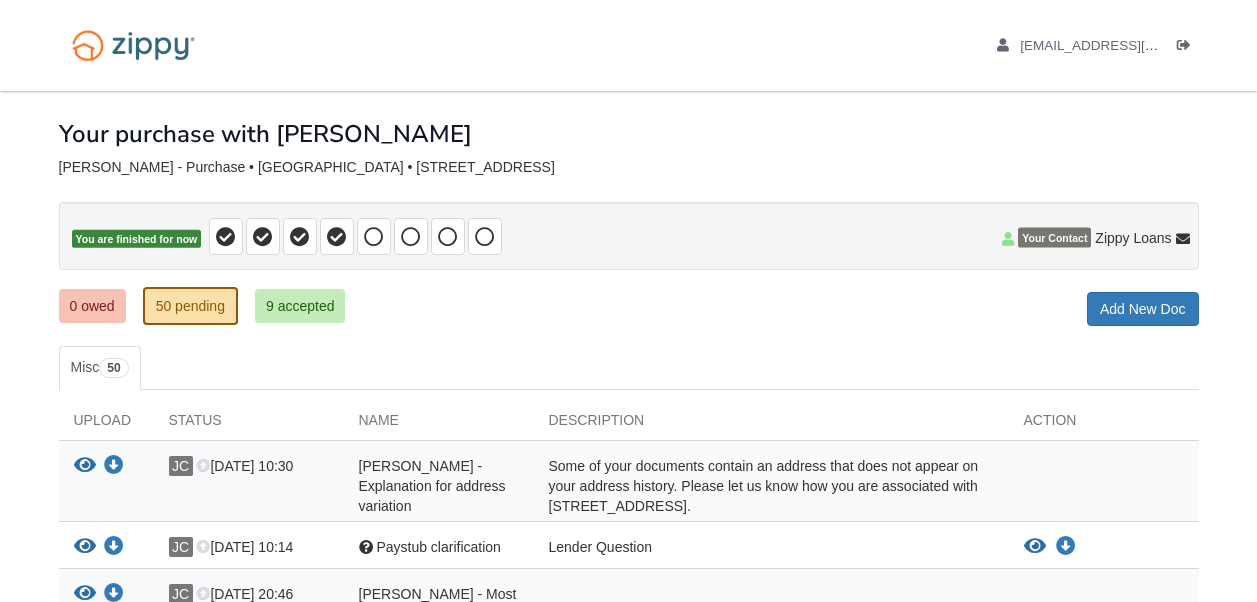 scroll, scrollTop: 0, scrollLeft: 0, axis: both 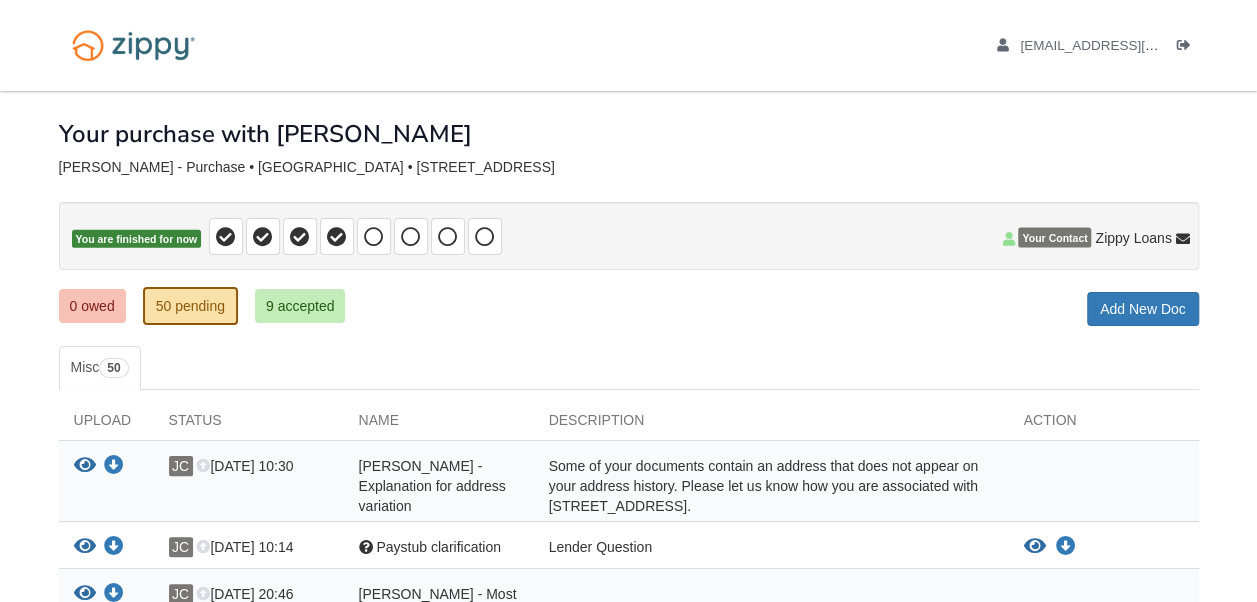 click at bounding box center [374, 237] 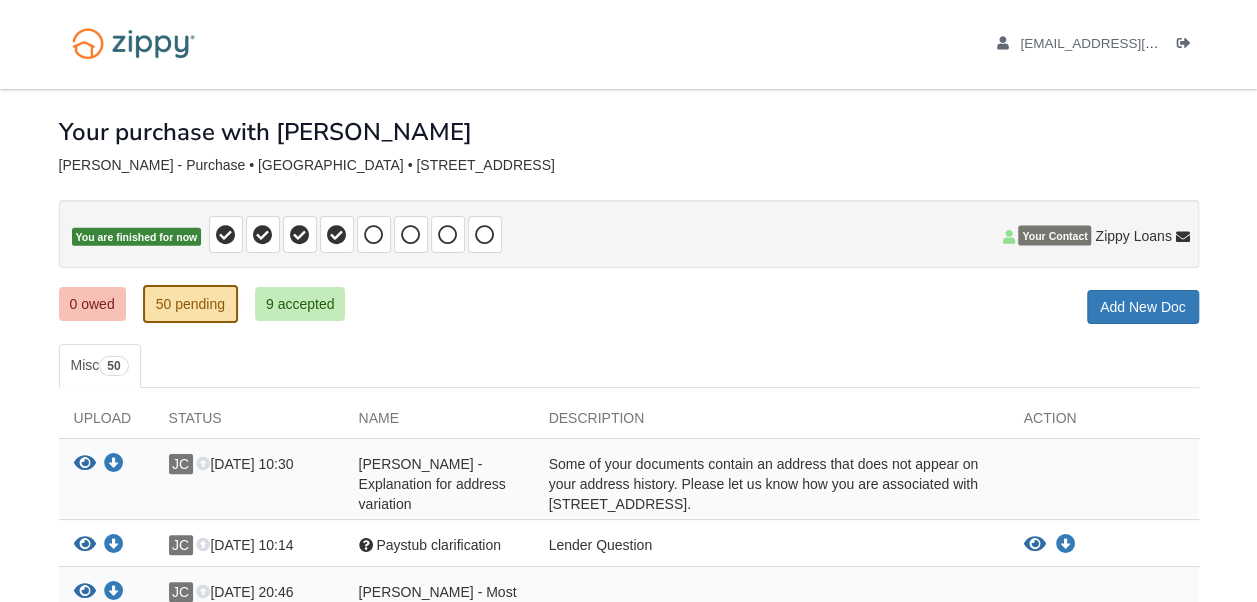 scroll, scrollTop: 0, scrollLeft: 0, axis: both 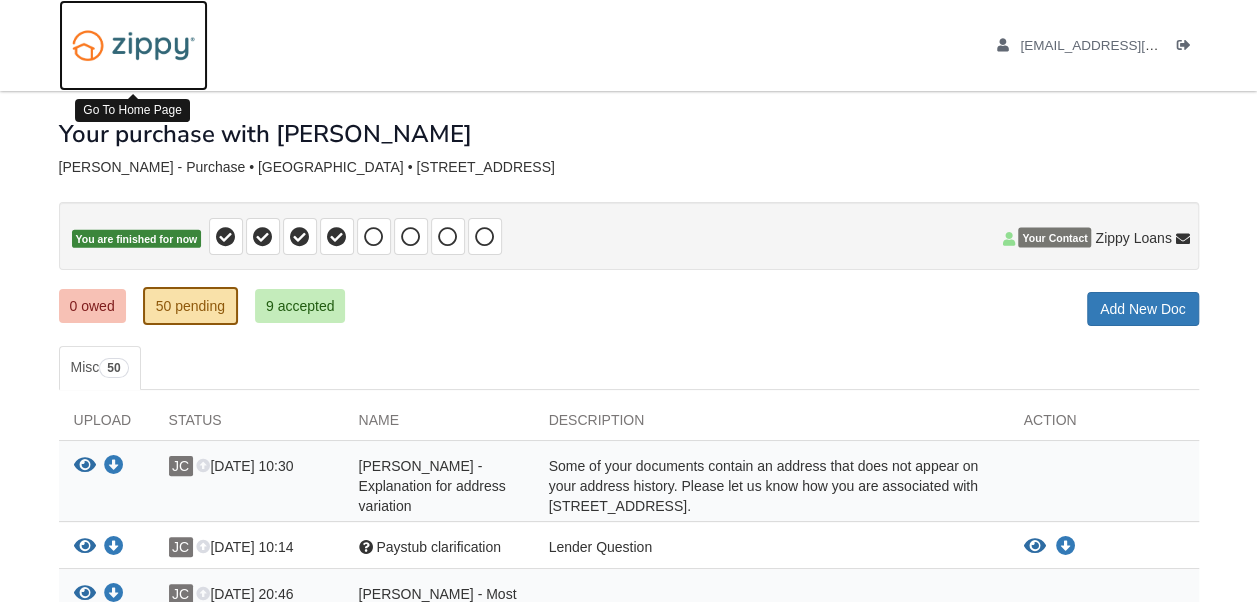click at bounding box center [133, 45] 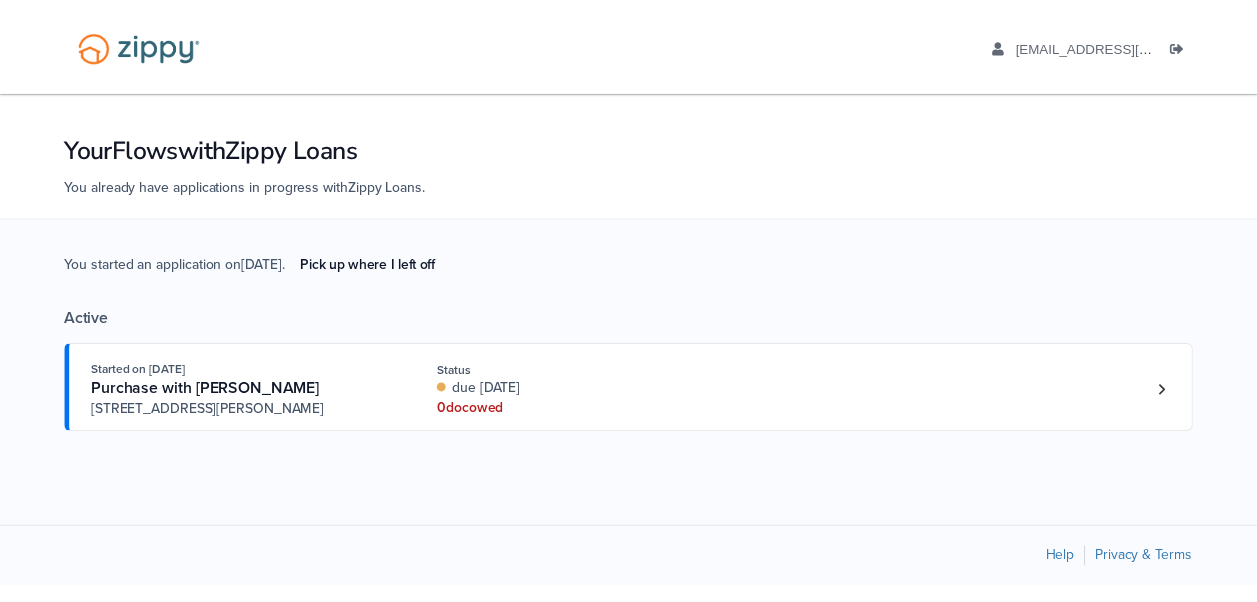 scroll, scrollTop: 0, scrollLeft: 0, axis: both 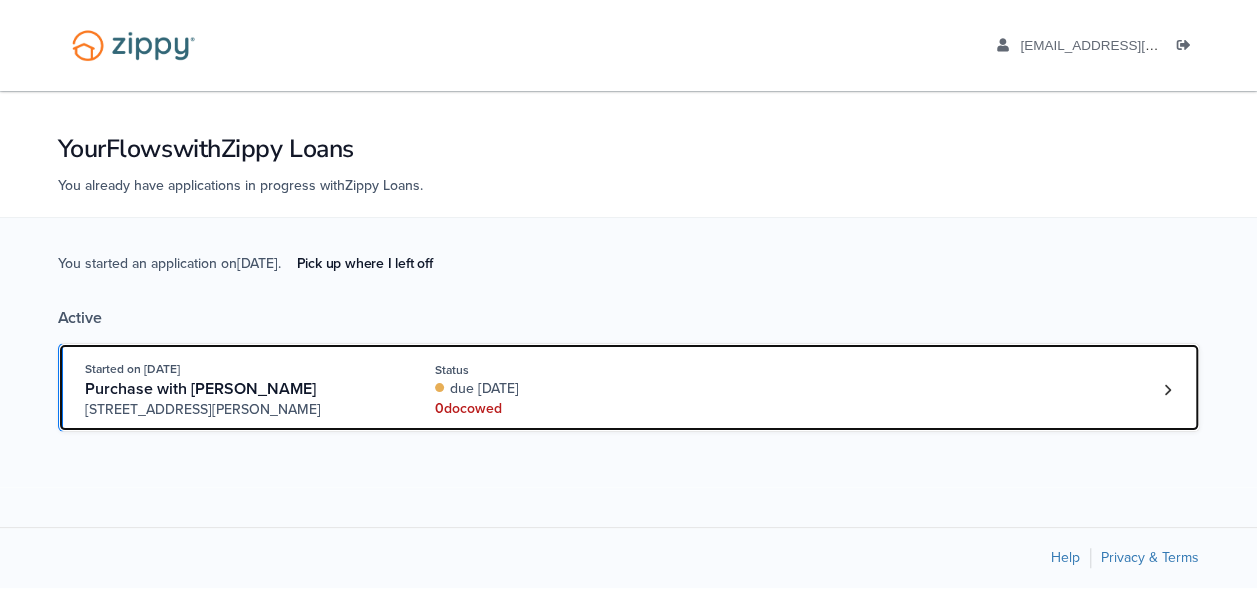 click on "Purchase with [PERSON_NAME]" at bounding box center (200, 389) 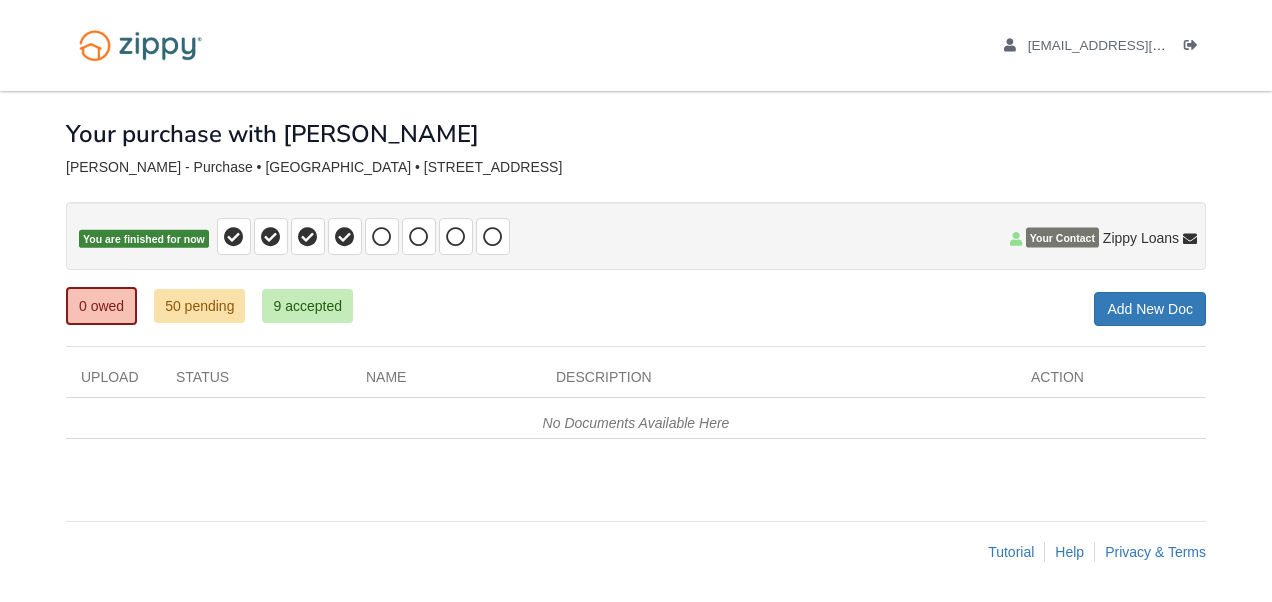 scroll, scrollTop: 0, scrollLeft: 0, axis: both 